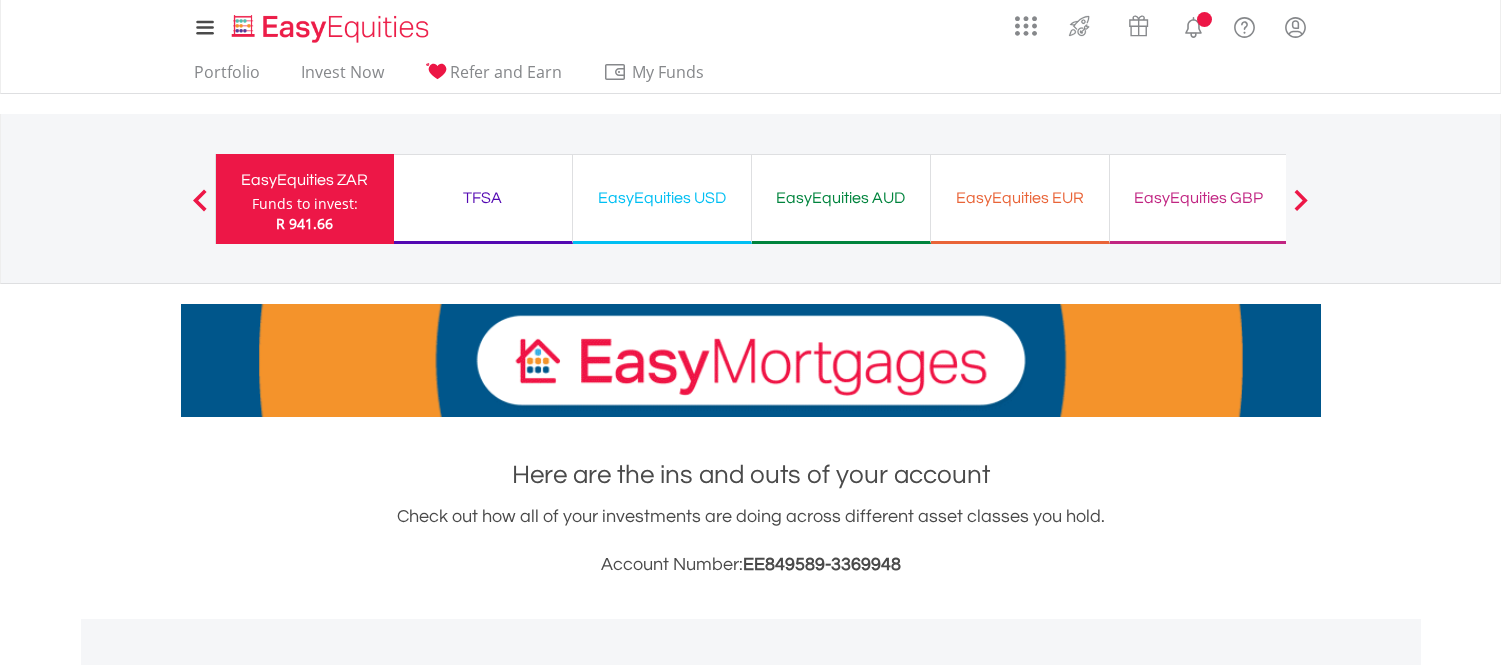 scroll, scrollTop: 0, scrollLeft: 0, axis: both 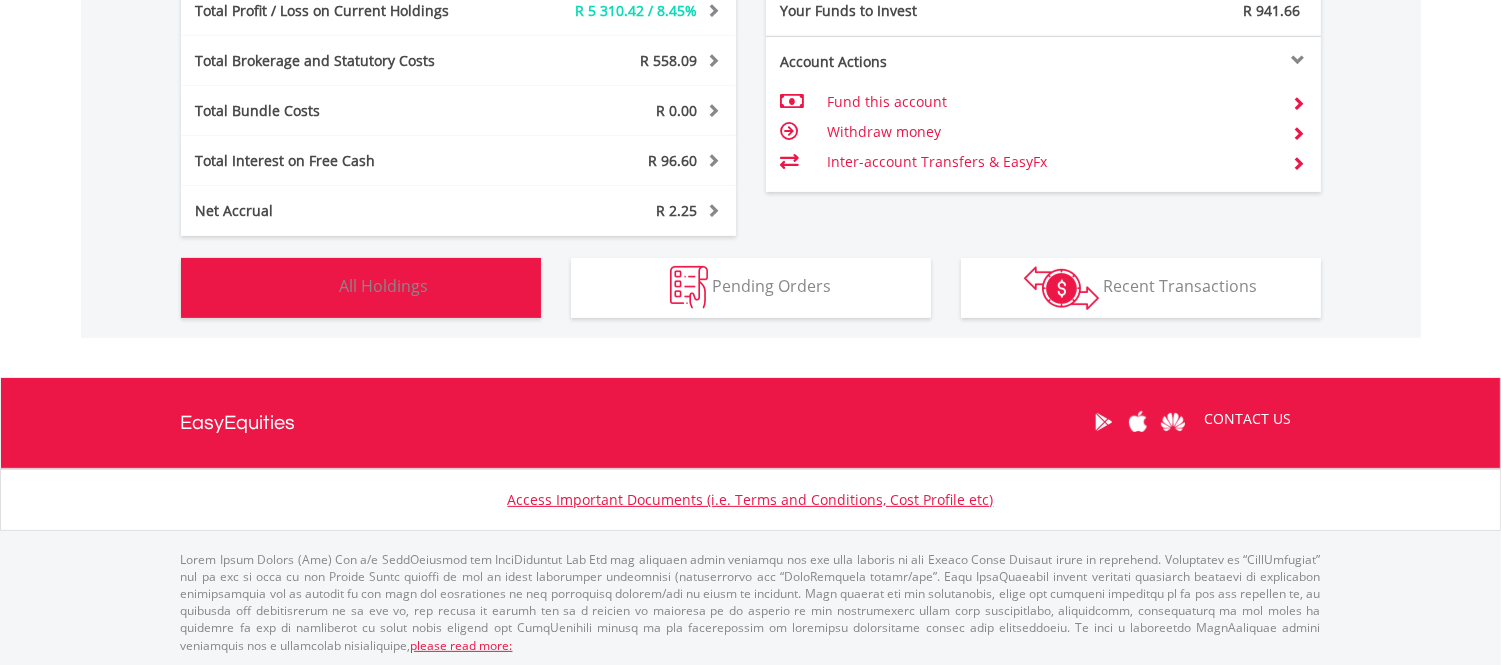 click on "Holdings
All Holdings" at bounding box center (361, 288) 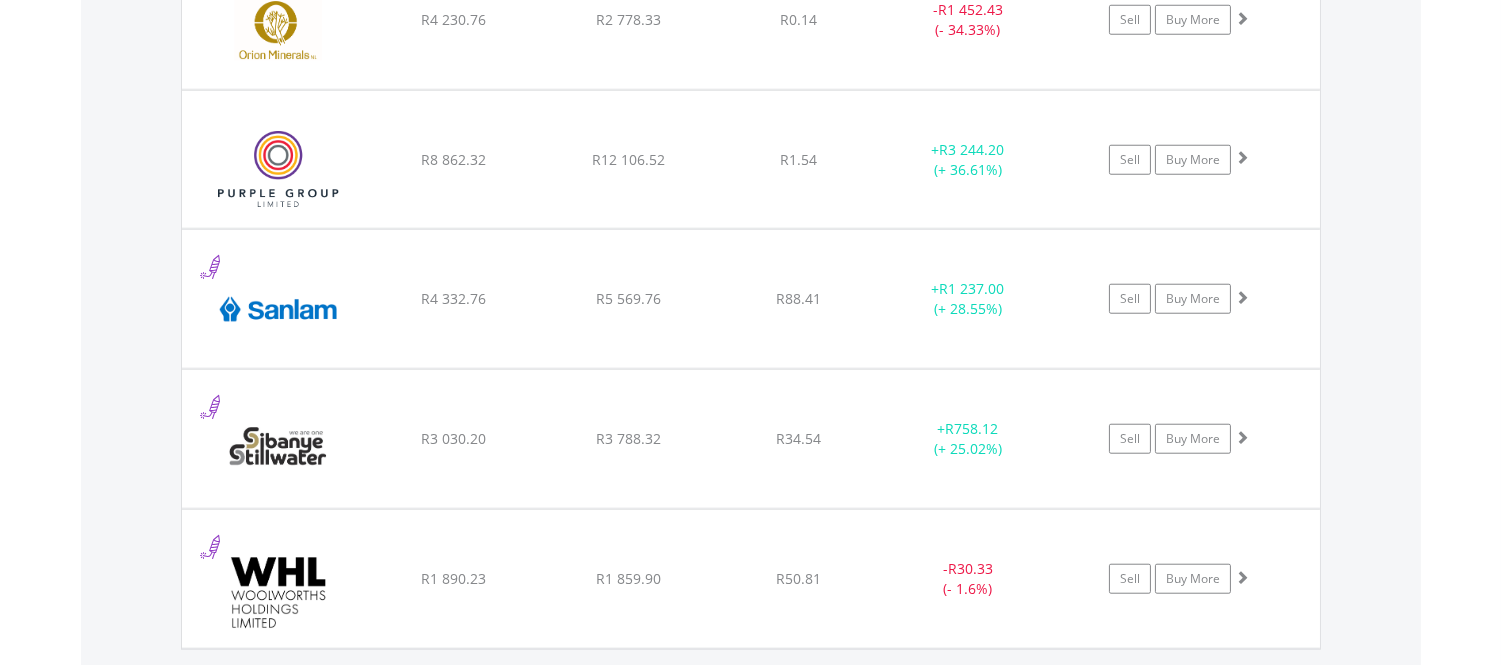scroll, scrollTop: 3481, scrollLeft: 0, axis: vertical 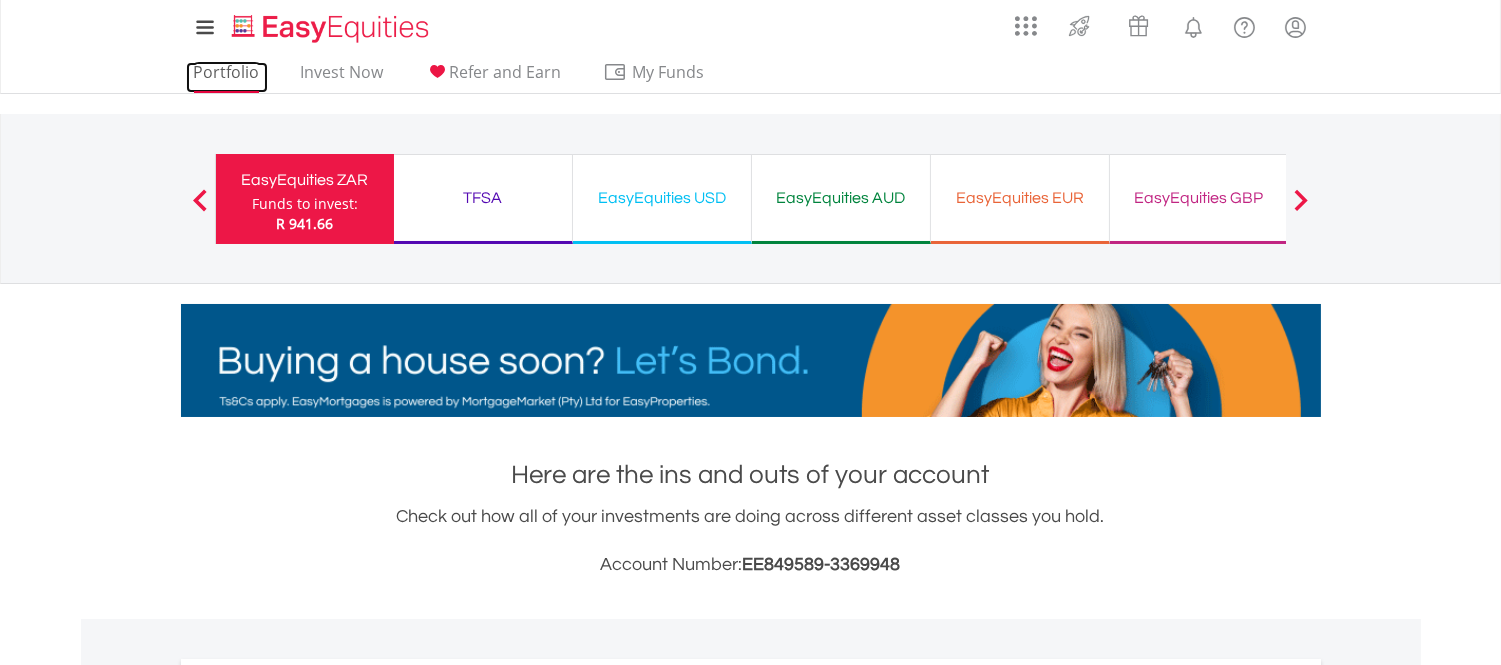 click on "Portfolio" at bounding box center [227, 77] 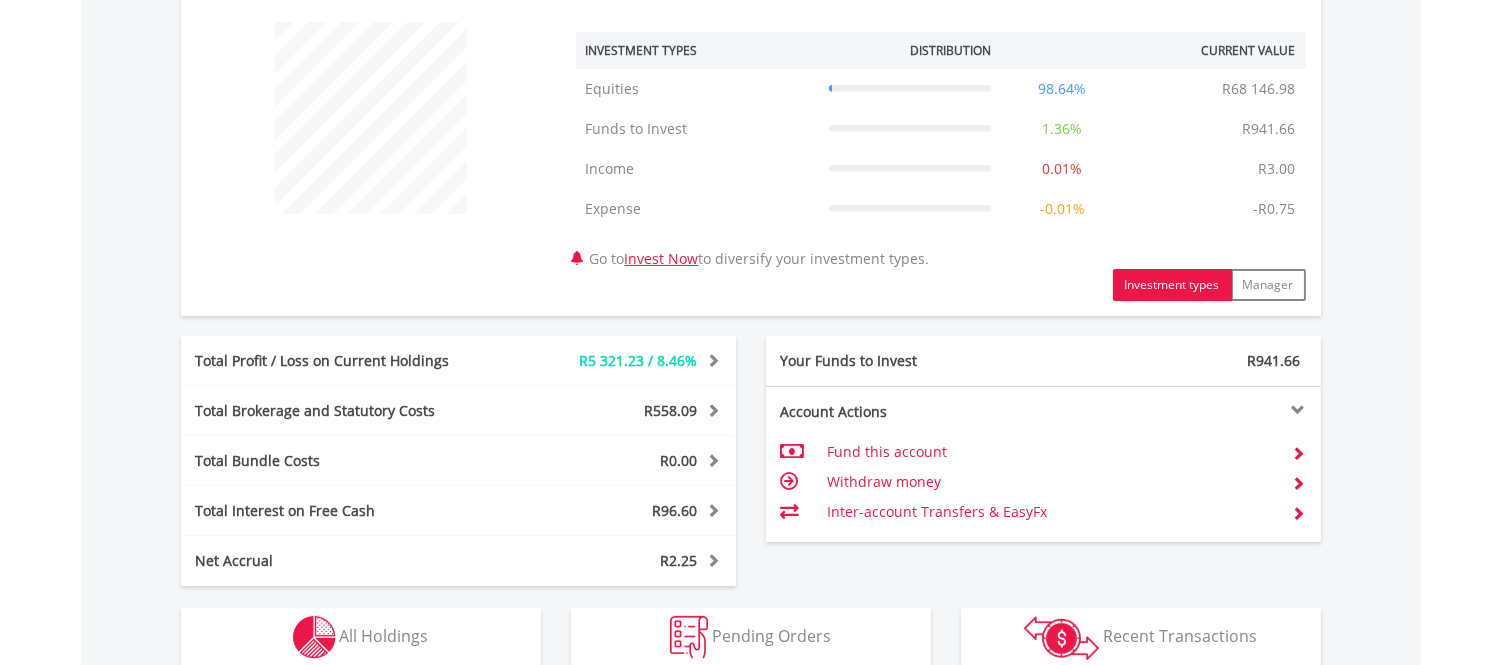 scroll, scrollTop: 1105, scrollLeft: 0, axis: vertical 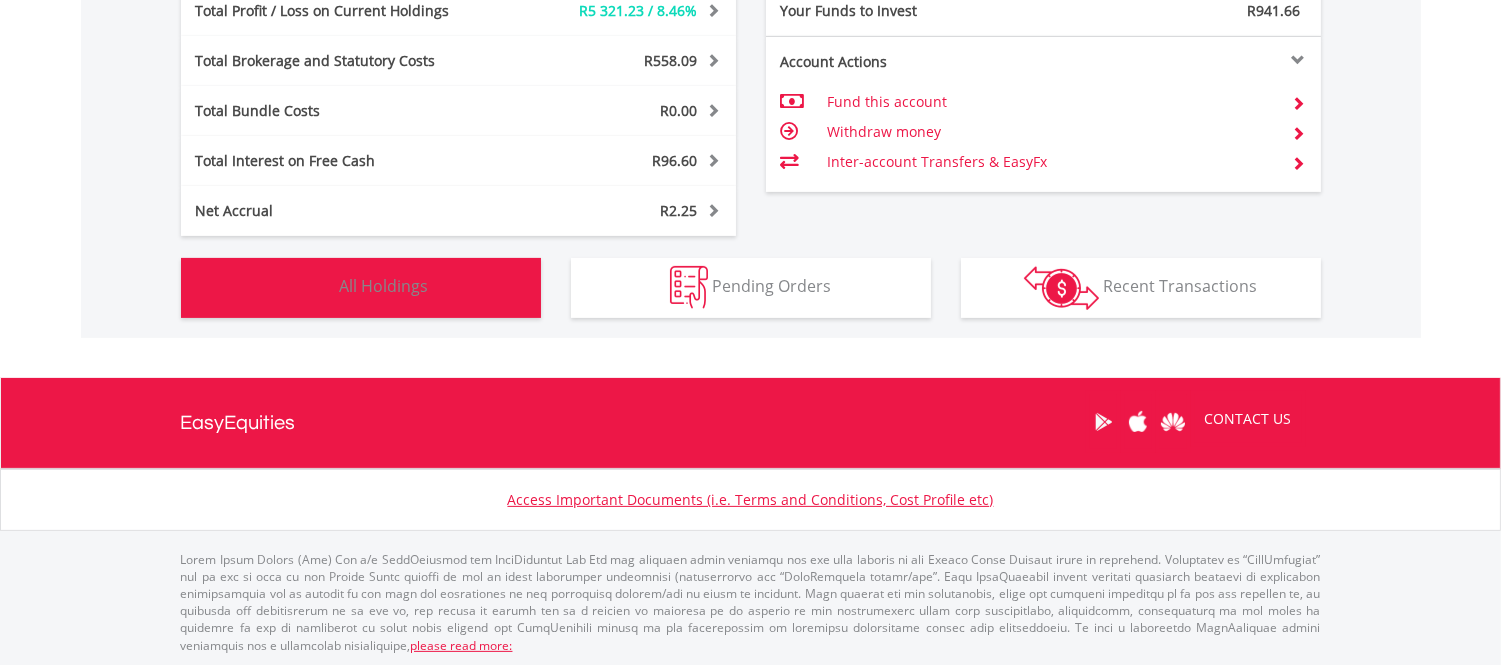 click on "Holdings
All Holdings" at bounding box center [361, 288] 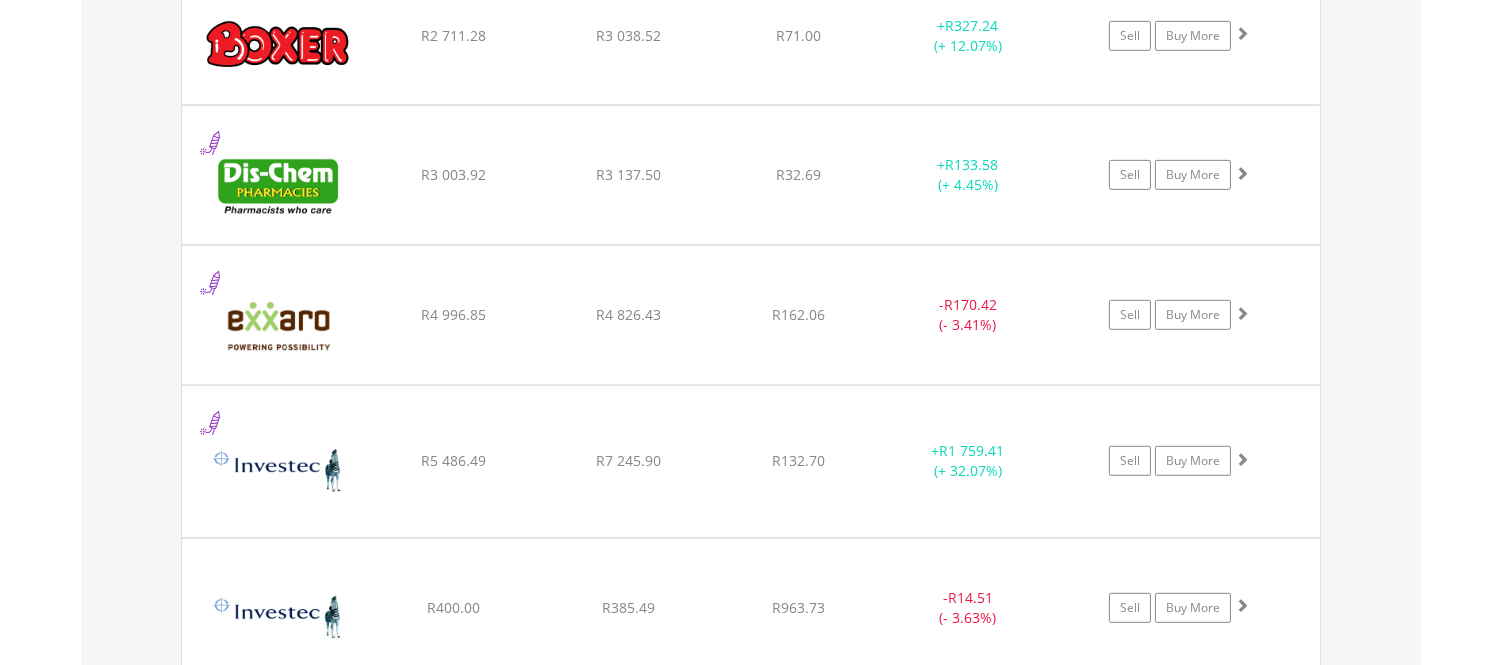 scroll, scrollTop: 1925, scrollLeft: 0, axis: vertical 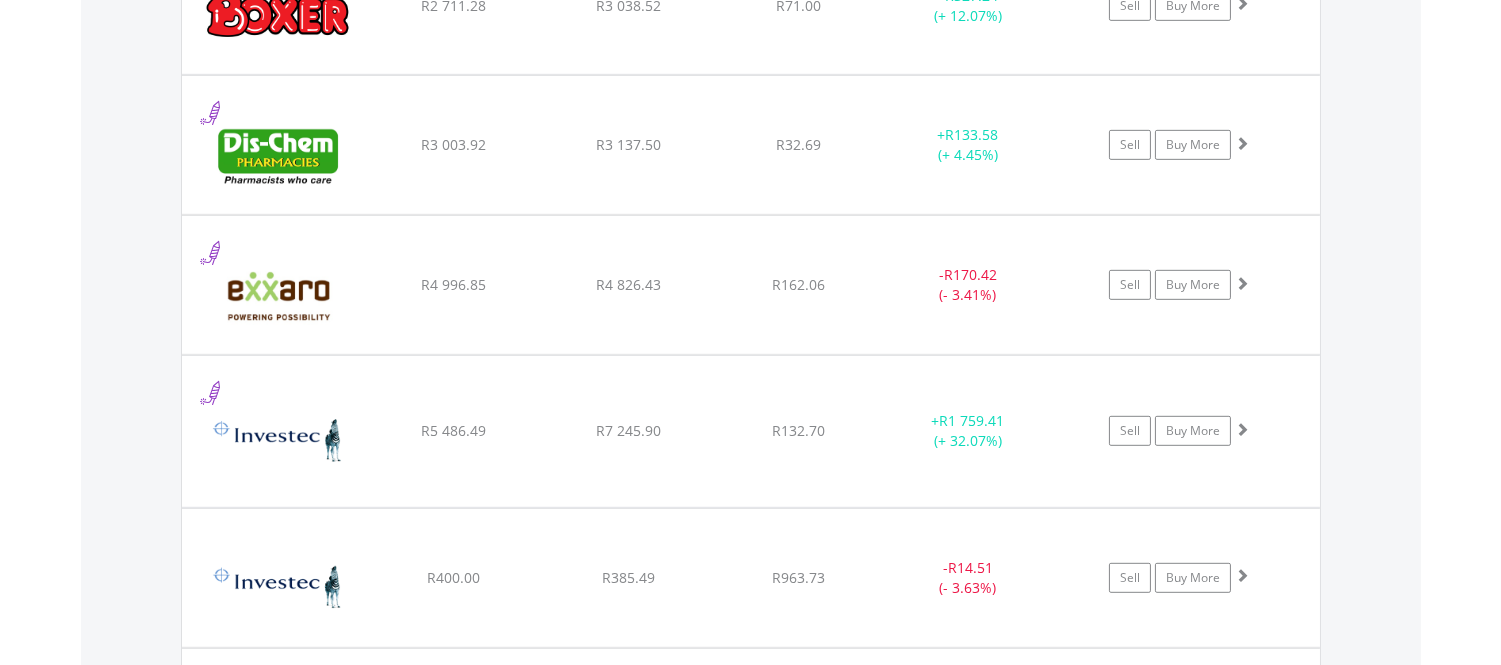 click on "﻿
Exxaro Resources Limited
R4 996.85
R4 826.43
R162.06
-  R170.42 (- 3.41%)
Sell
Buy More" at bounding box center [751, -274] 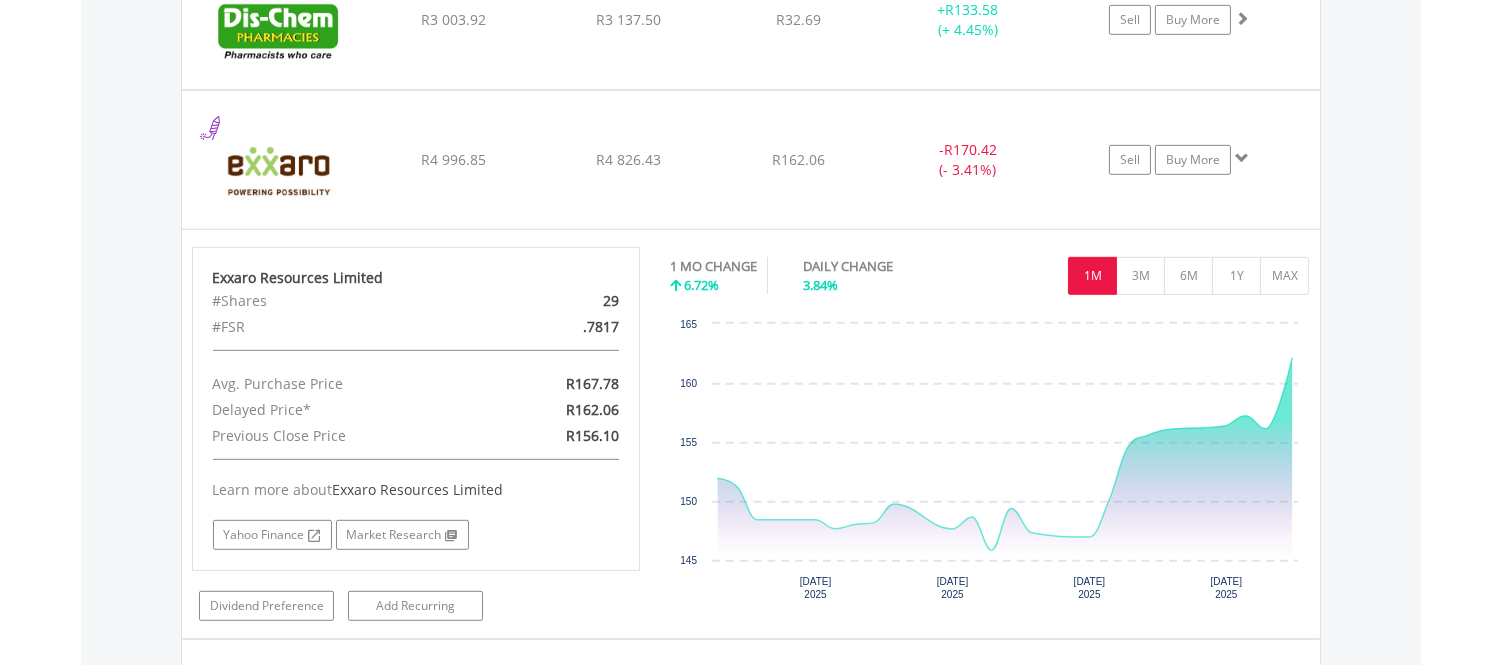 scroll, scrollTop: 2036, scrollLeft: 0, axis: vertical 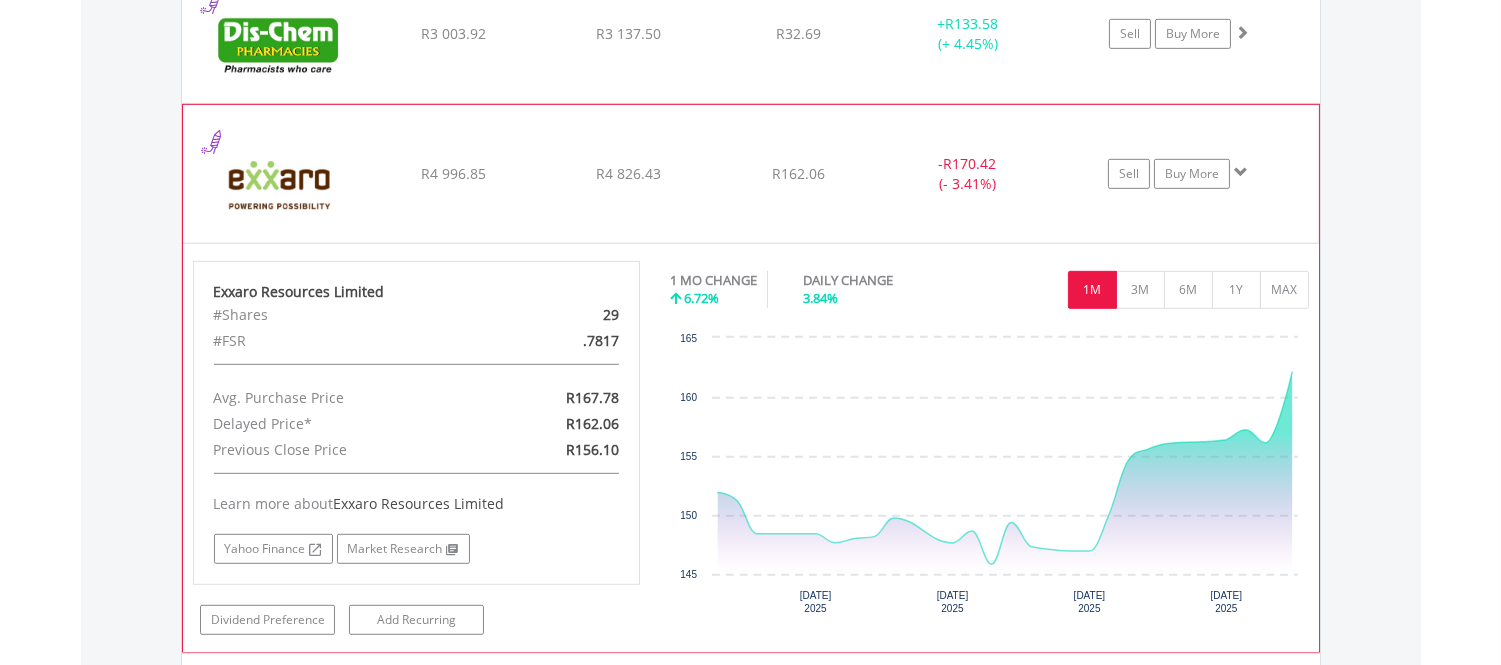 click on "﻿
Exxaro Resources Limited
R4 996.85
R4 826.43
R162.06
-  R170.42 (- 3.41%)
Sell
Buy More" at bounding box center [751, -385] 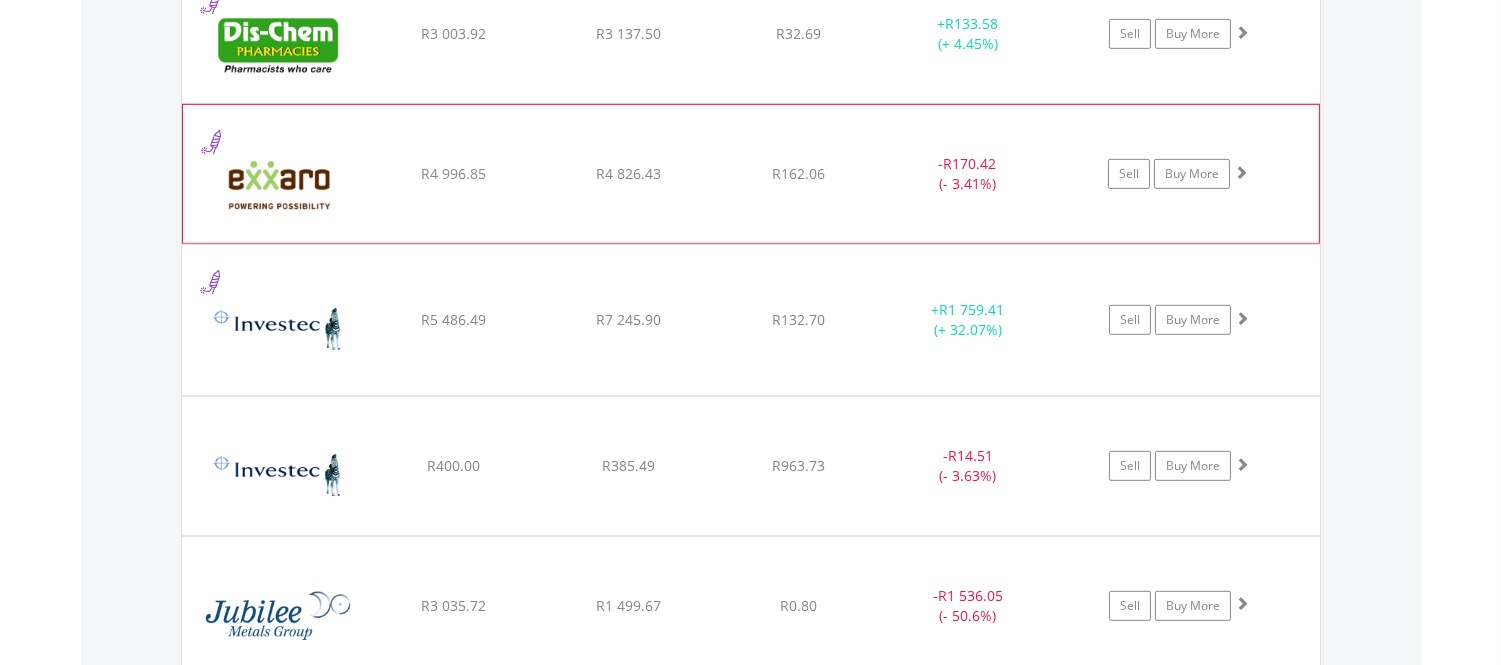 click on "﻿
Exxaro Resources Limited
R4 996.85
R4 826.43
R162.06
-  R170.42 (- 3.41%)
Sell
Buy More" at bounding box center [751, -385] 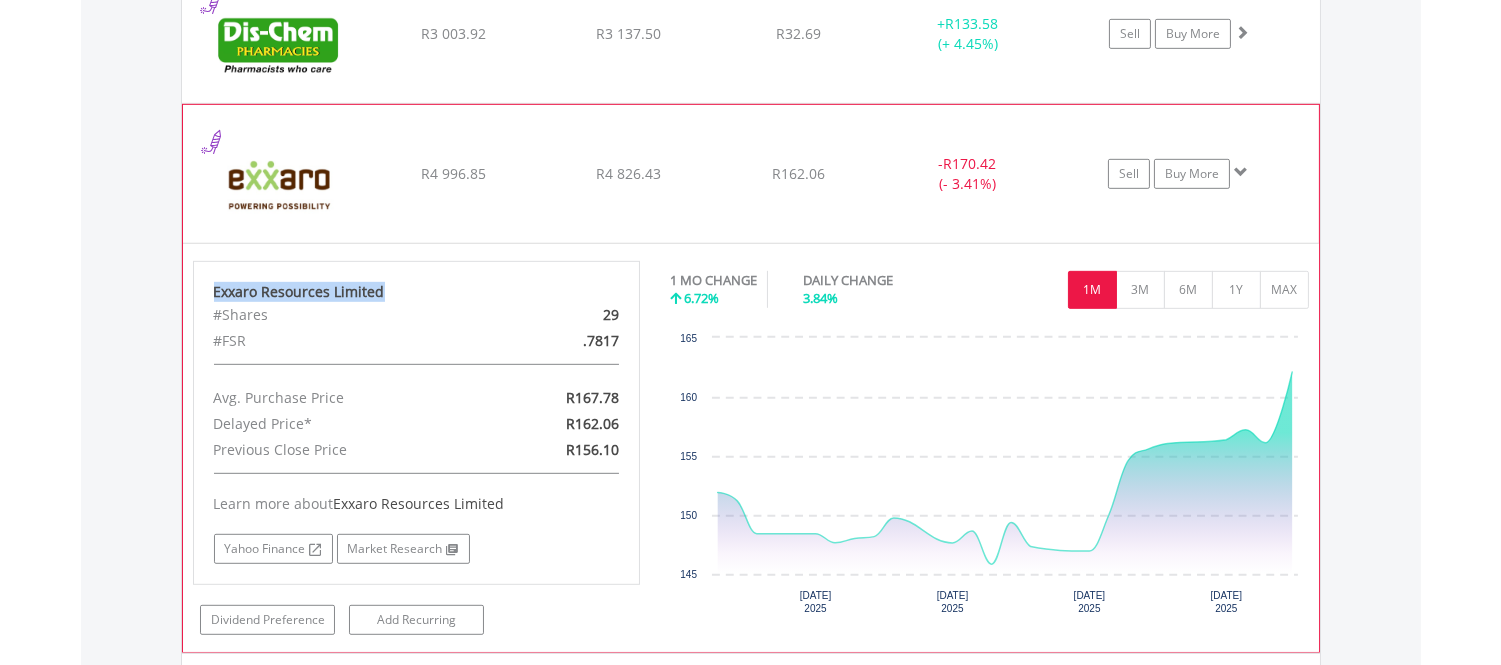 drag, startPoint x: 380, startPoint y: 295, endPoint x: 211, endPoint y: 277, distance: 169.95587 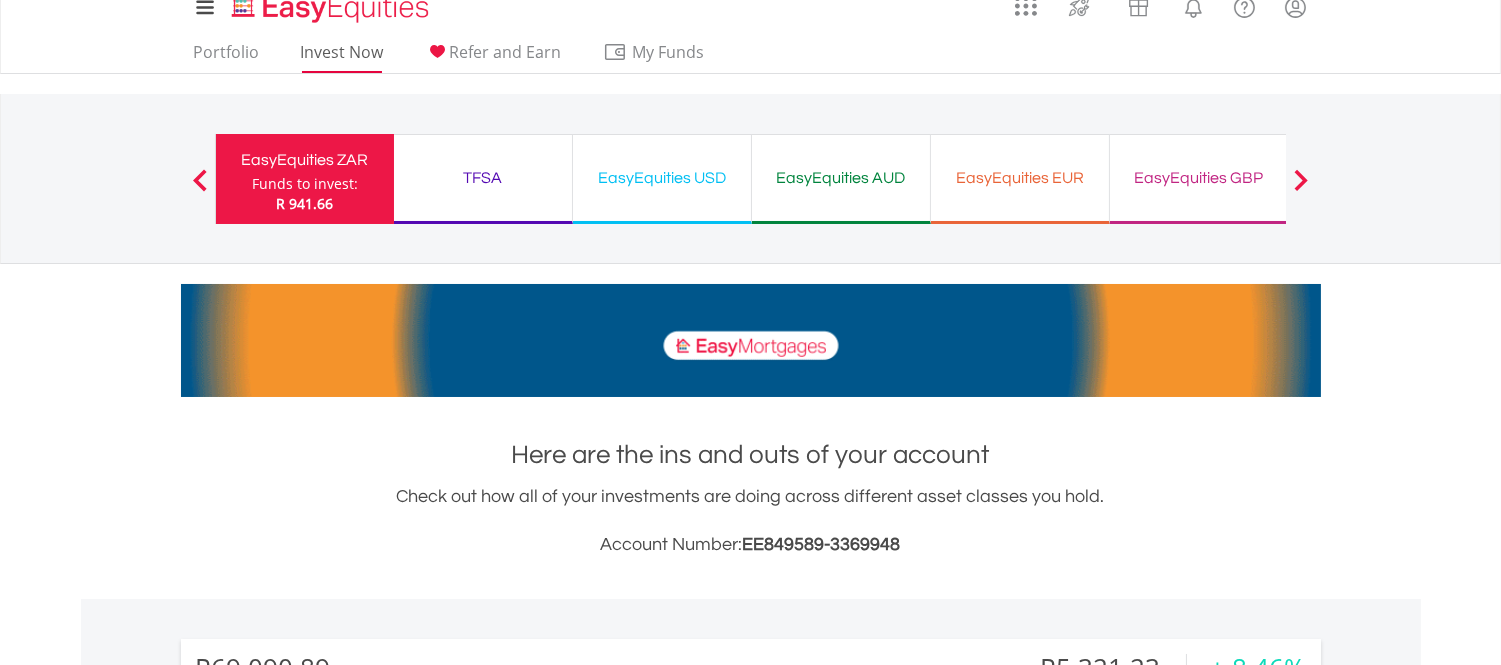 scroll, scrollTop: 0, scrollLeft: 0, axis: both 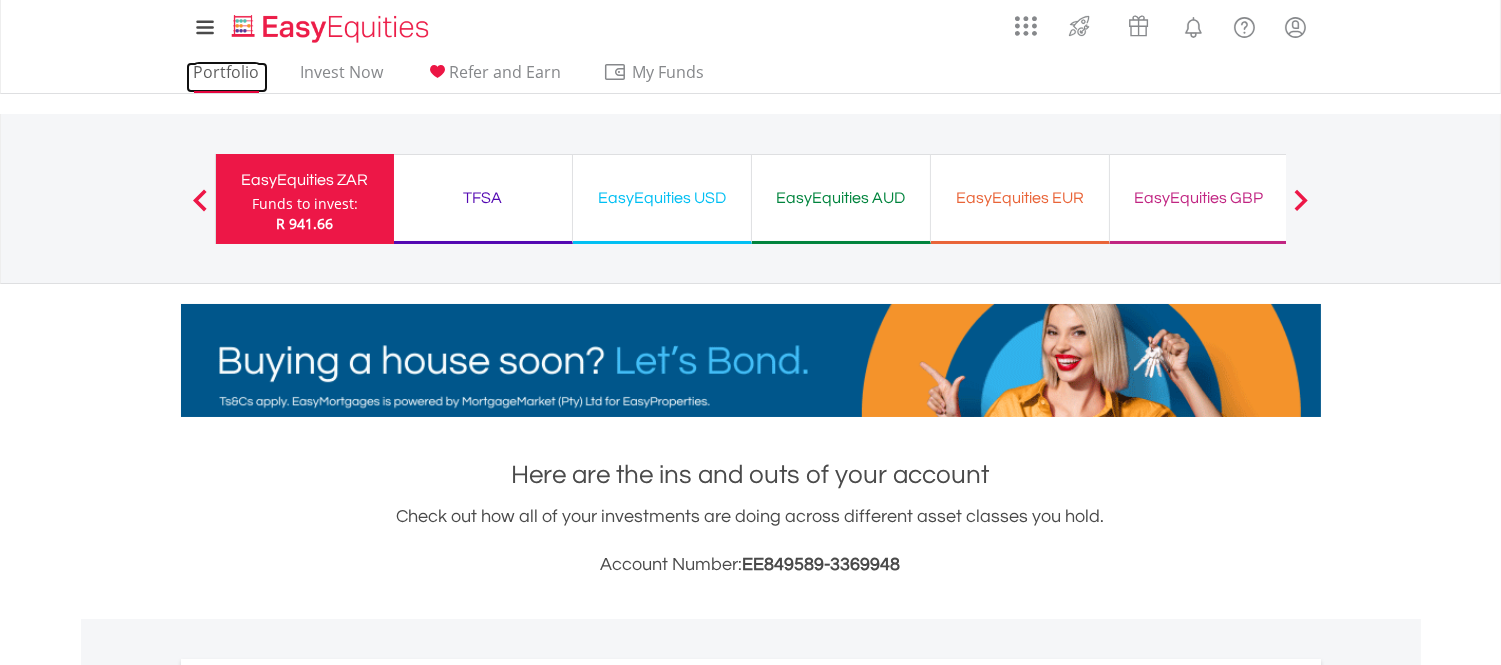 click on "Portfolio" at bounding box center (227, 77) 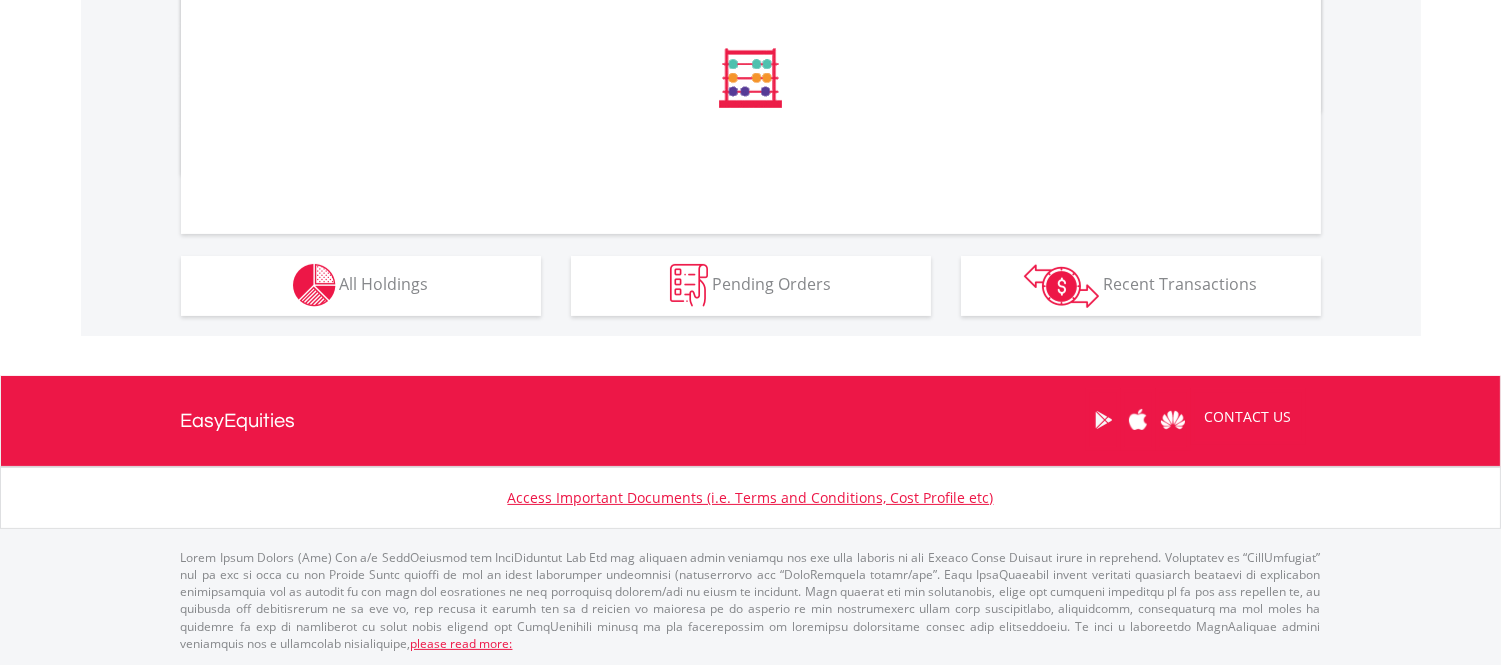 scroll, scrollTop: 1105, scrollLeft: 0, axis: vertical 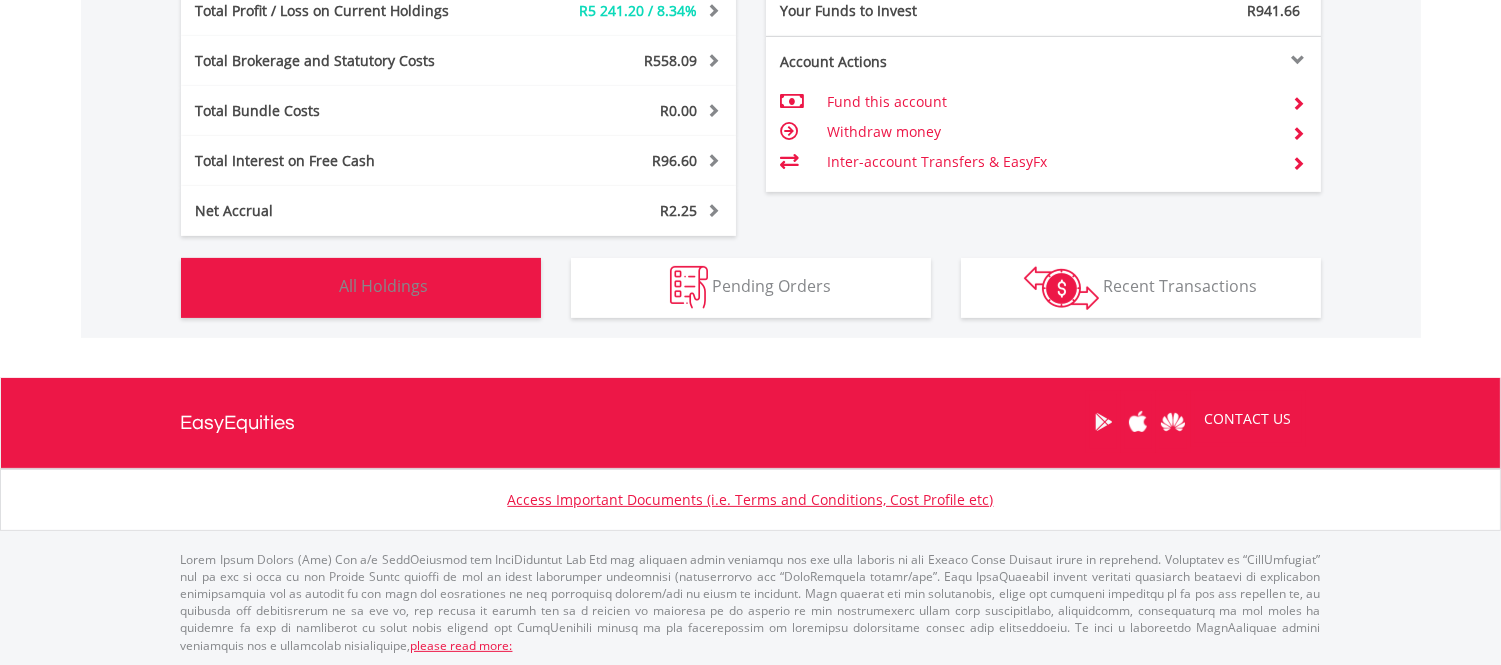 click on "Holdings
All Holdings" at bounding box center (361, 288) 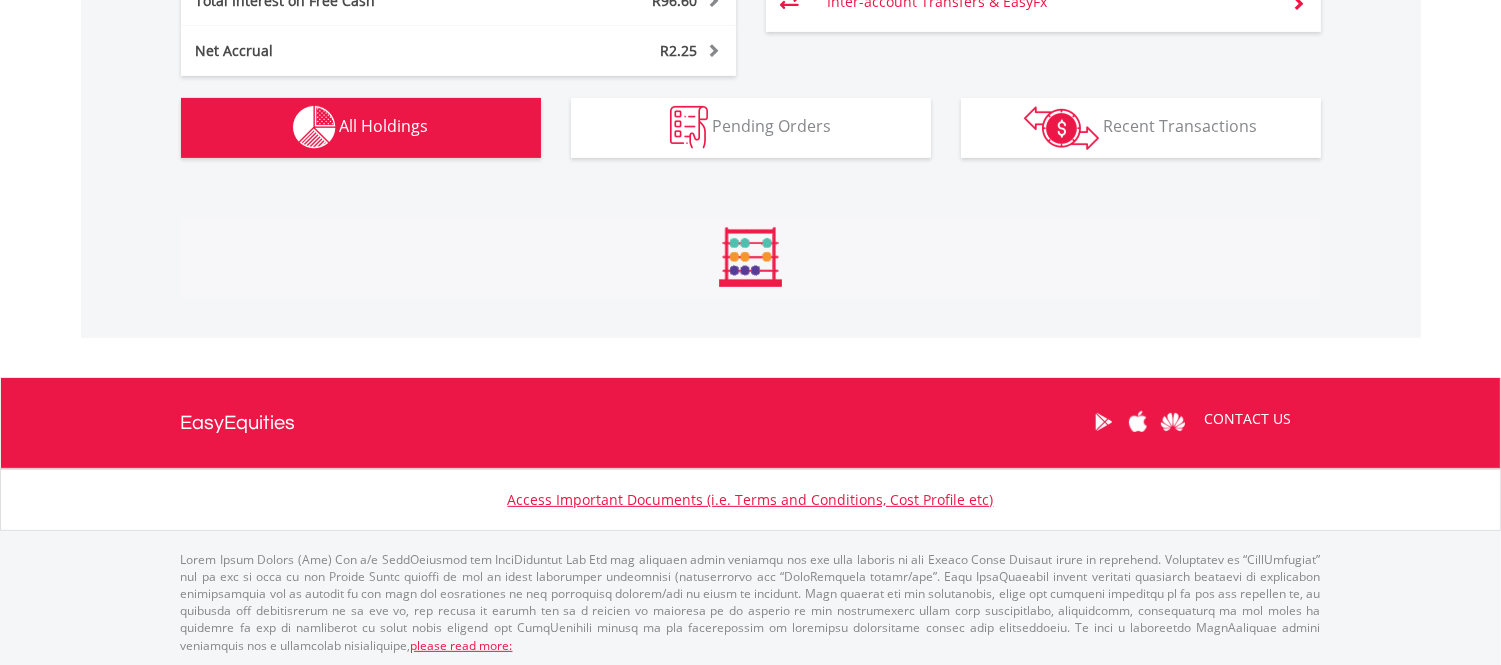 scroll, scrollTop: 1245, scrollLeft: 0, axis: vertical 